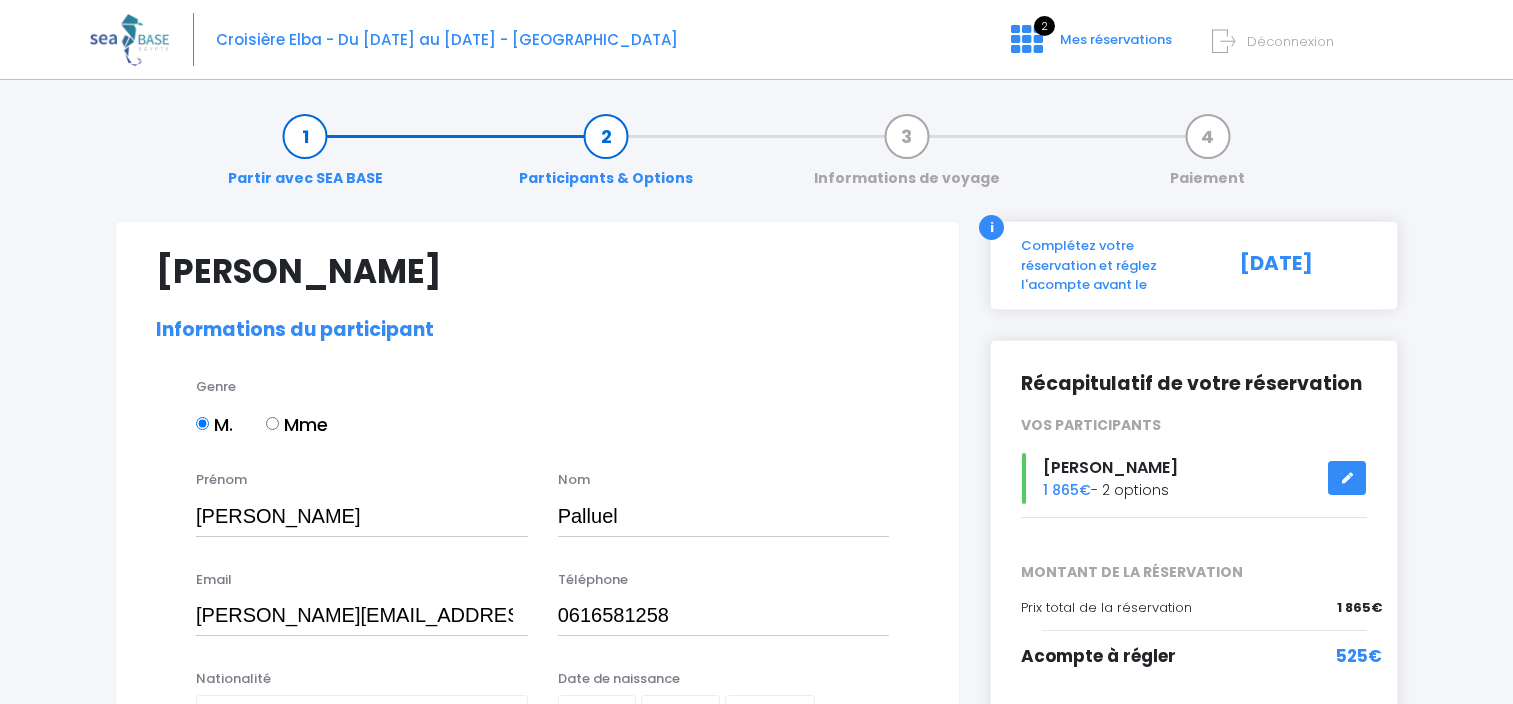 select on "N3" 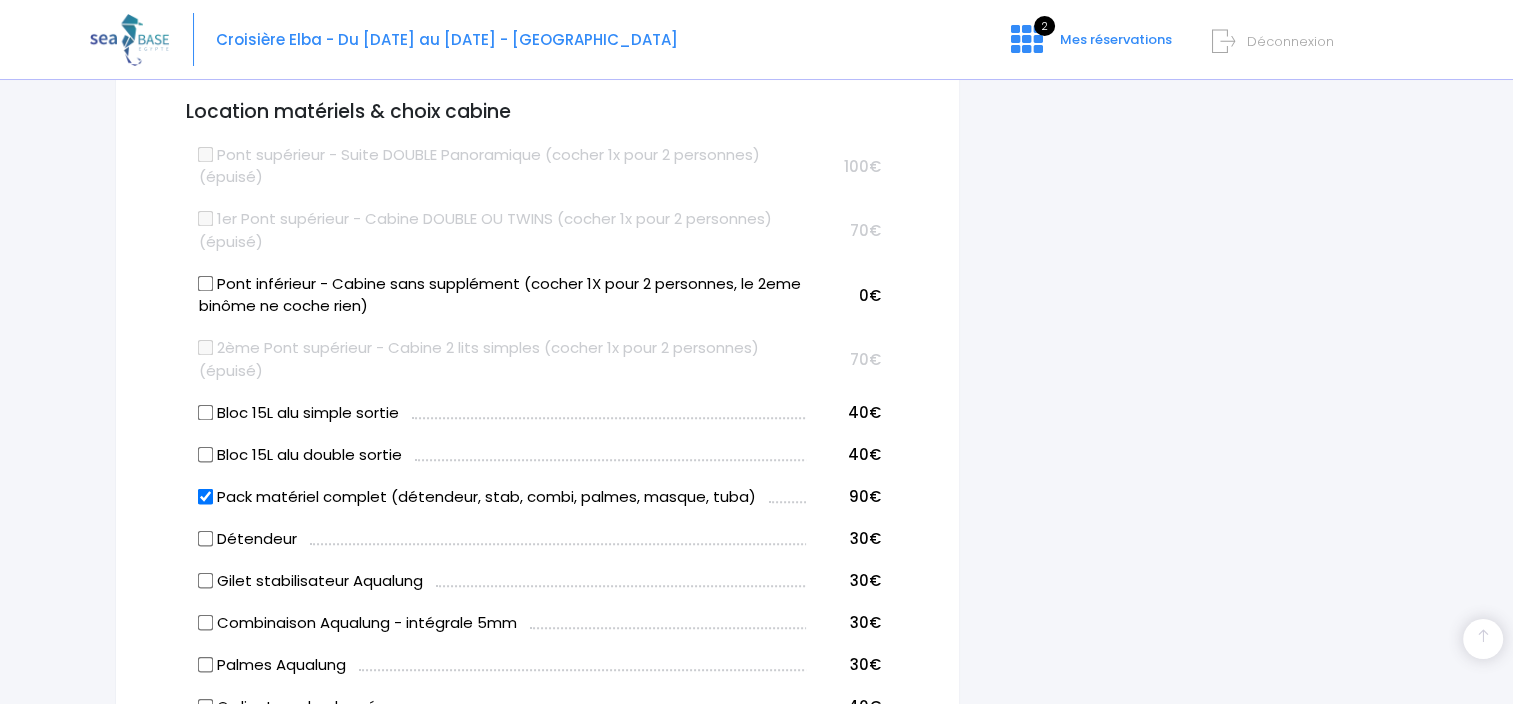scroll, scrollTop: 1059, scrollLeft: 0, axis: vertical 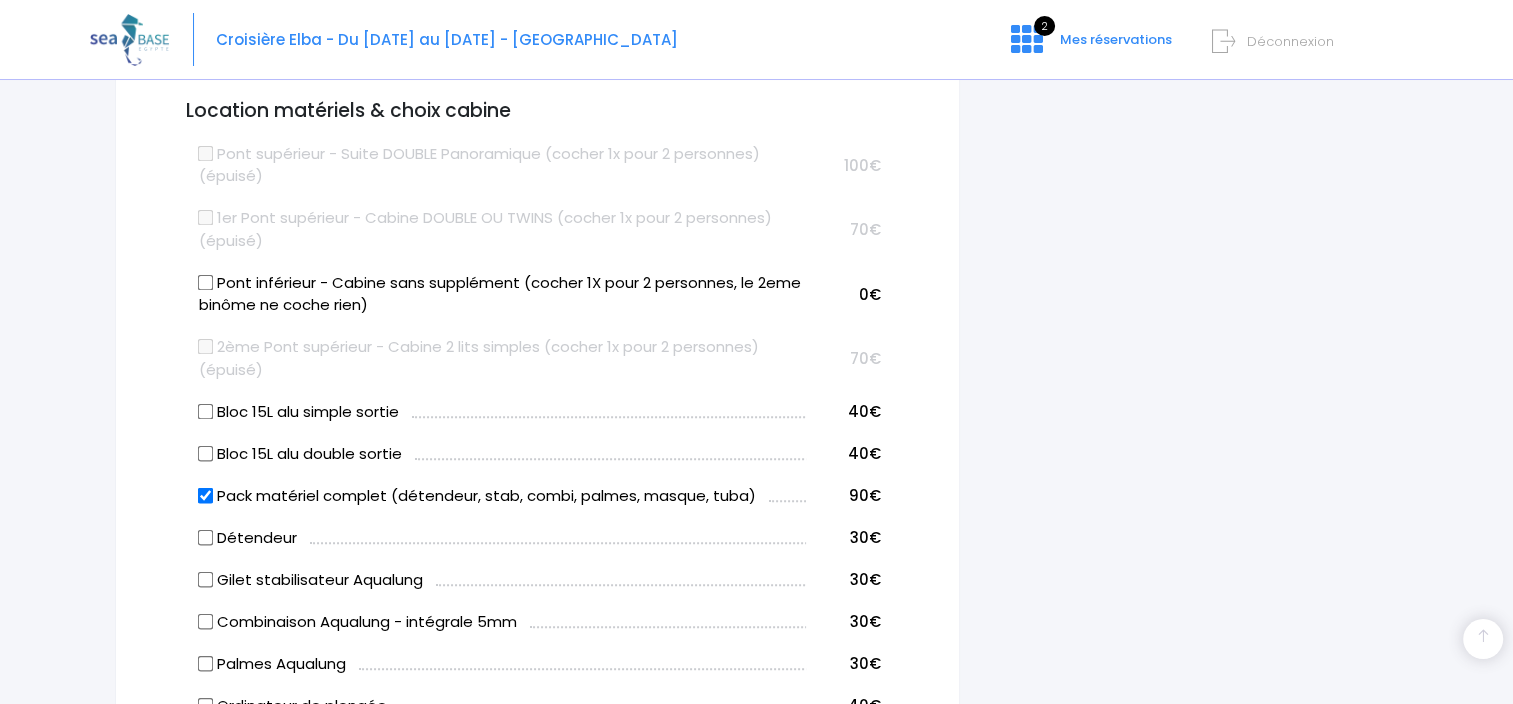 click on "Pont inférieur - Cabine sans supplément (cocher 1X pour 2 personnes, le 2eme binôme ne coche rien)" at bounding box center (206, 282) 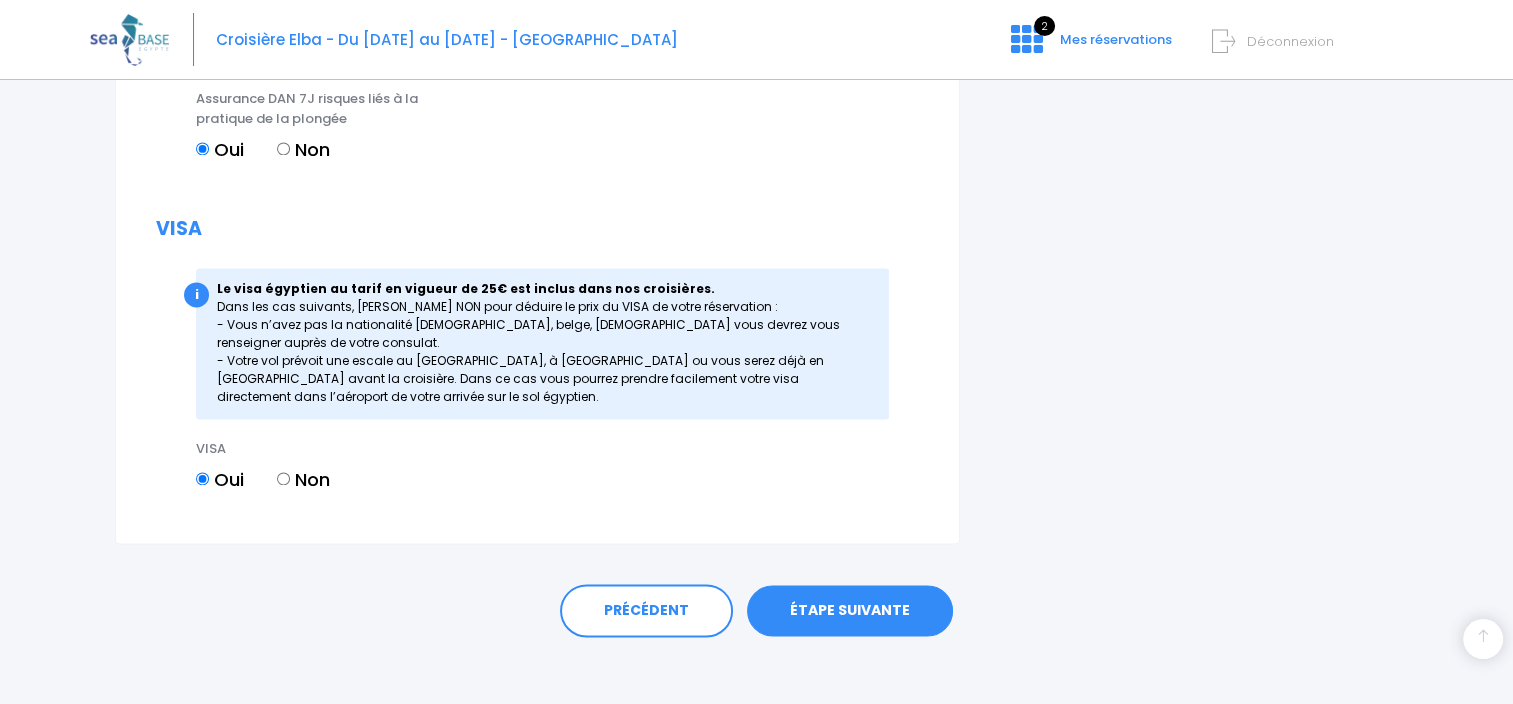 scroll, scrollTop: 2730, scrollLeft: 0, axis: vertical 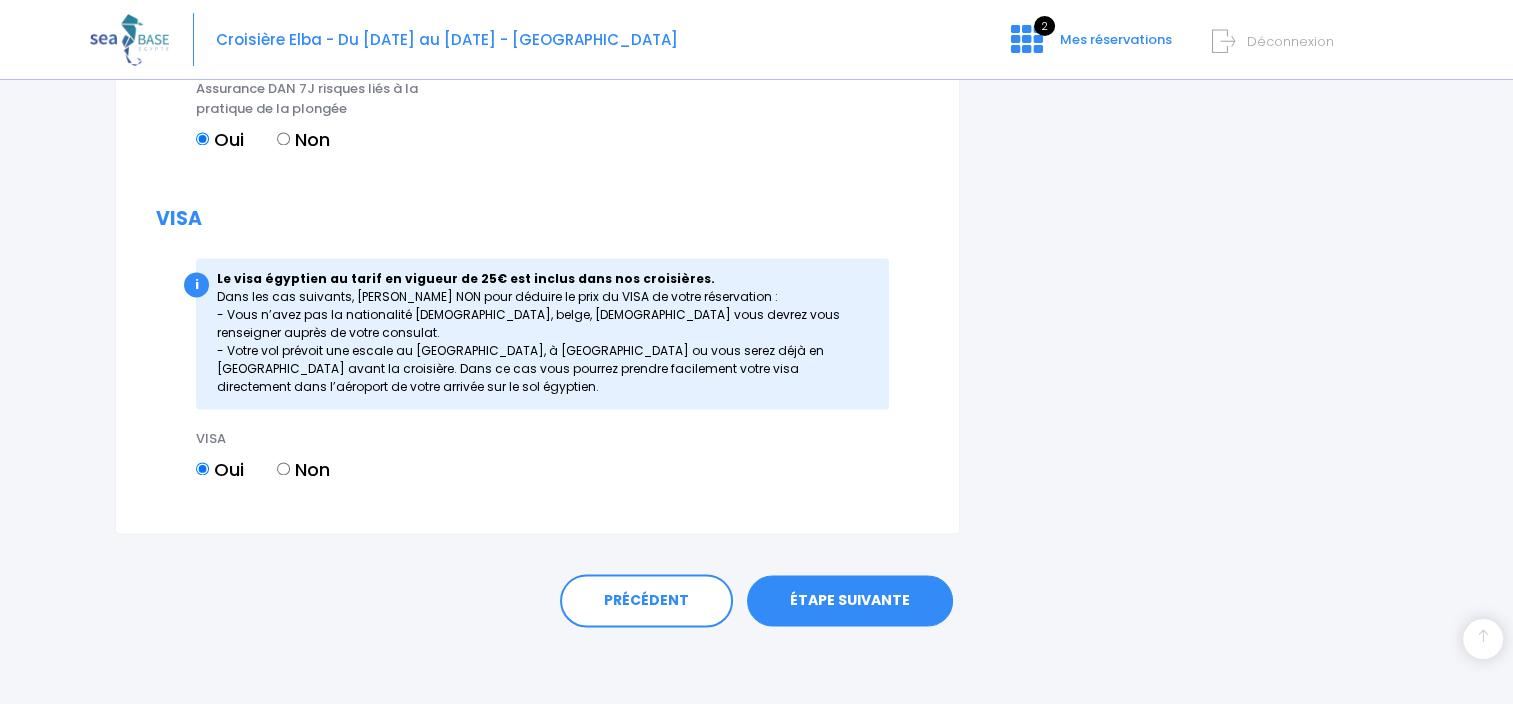 click on "ÉTAPE SUIVANTE" at bounding box center [850, 601] 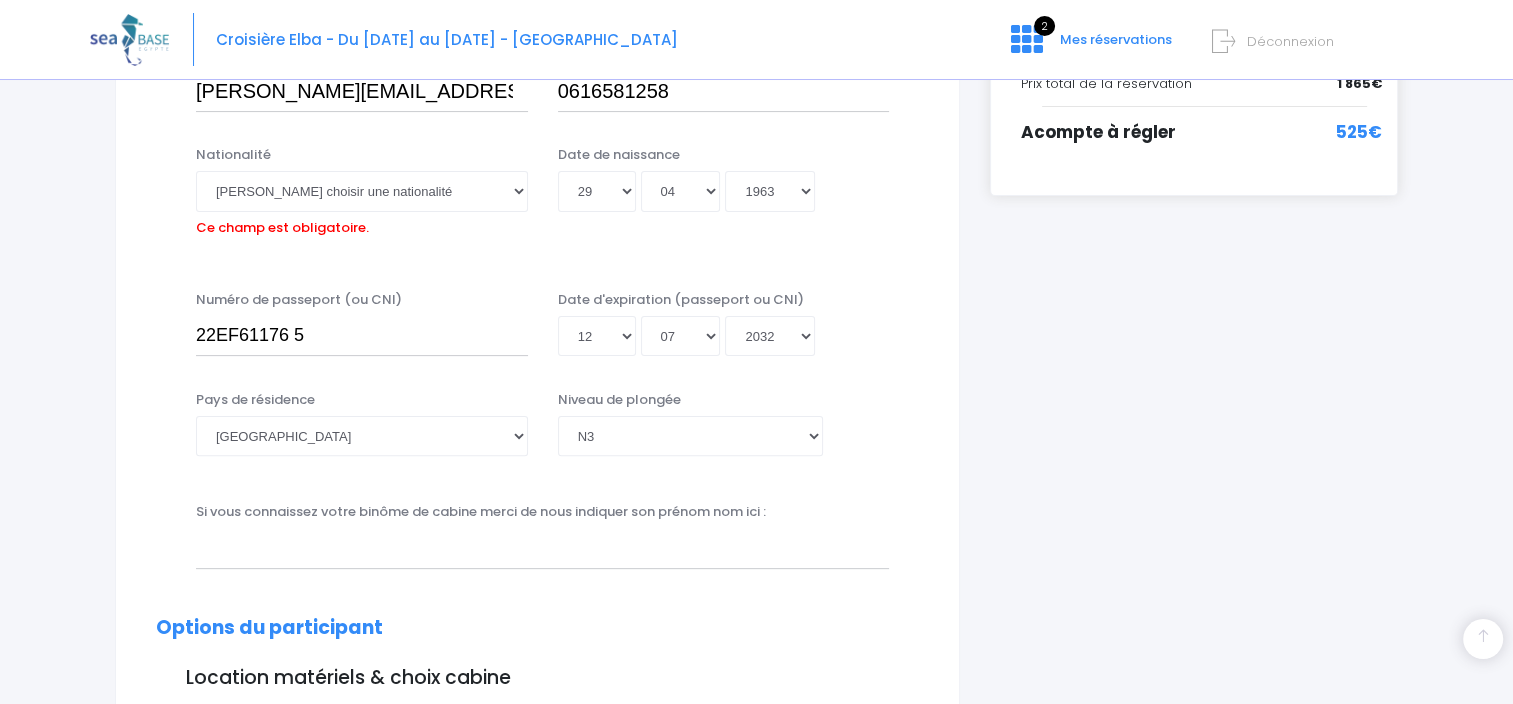 scroll, scrollTop: 495, scrollLeft: 0, axis: vertical 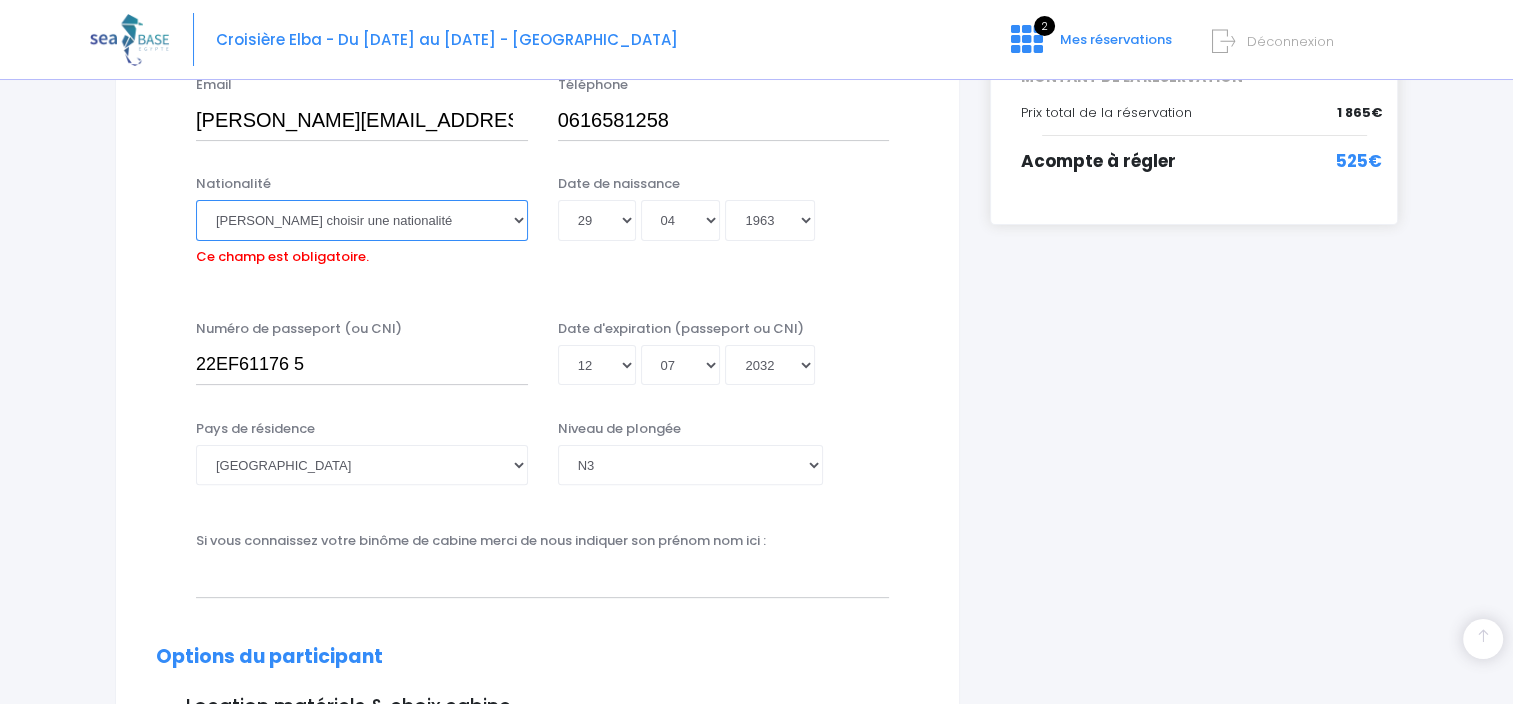 click on "Veuillez choisir une nationalité
Afghane
Albanaise
Algerienne
Allemande
Americaine
Andorrane
Angolaise
Antiguaise et barbudienne
Argentine Armenienne Australienne Autrichienne Azerbaïdjanaise Bahamienne" at bounding box center [362, 220] 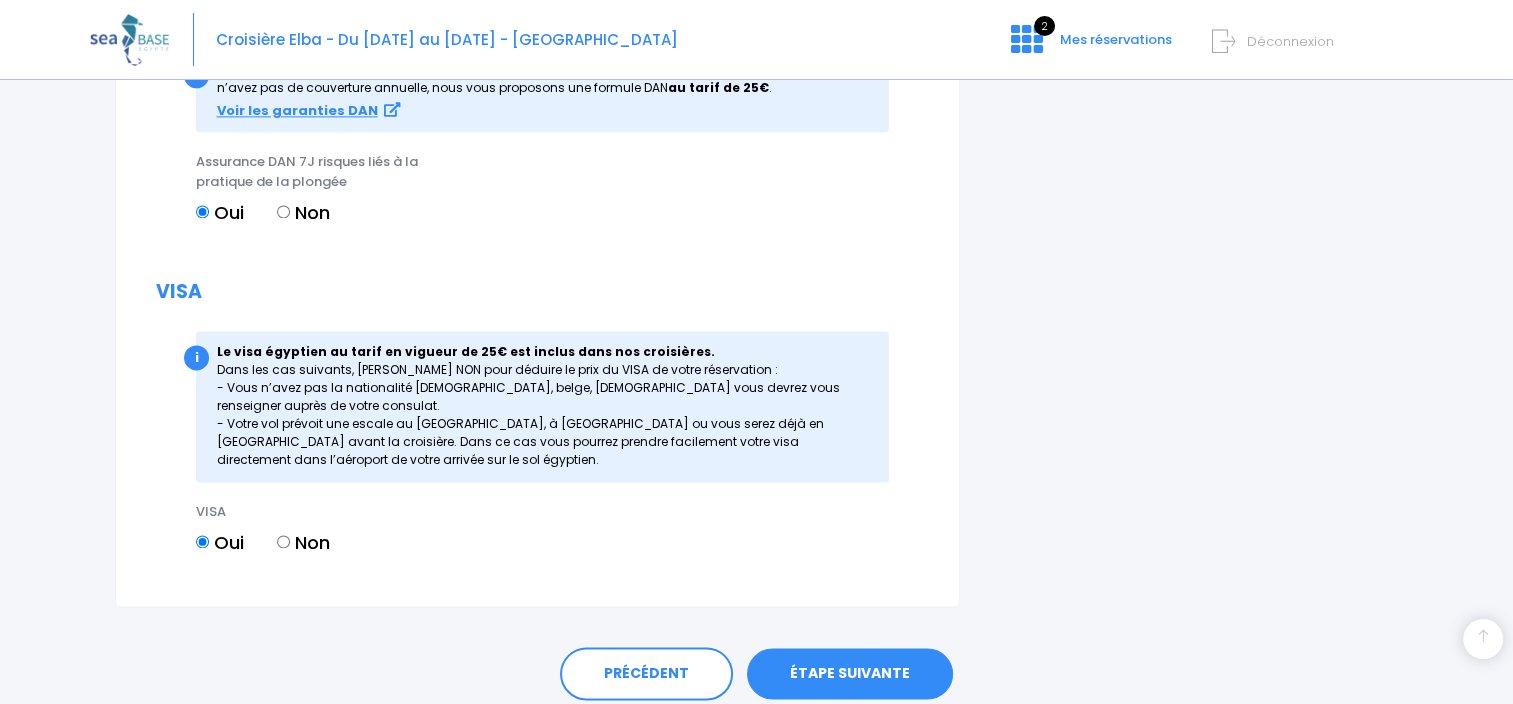 scroll, scrollTop: 2730, scrollLeft: 0, axis: vertical 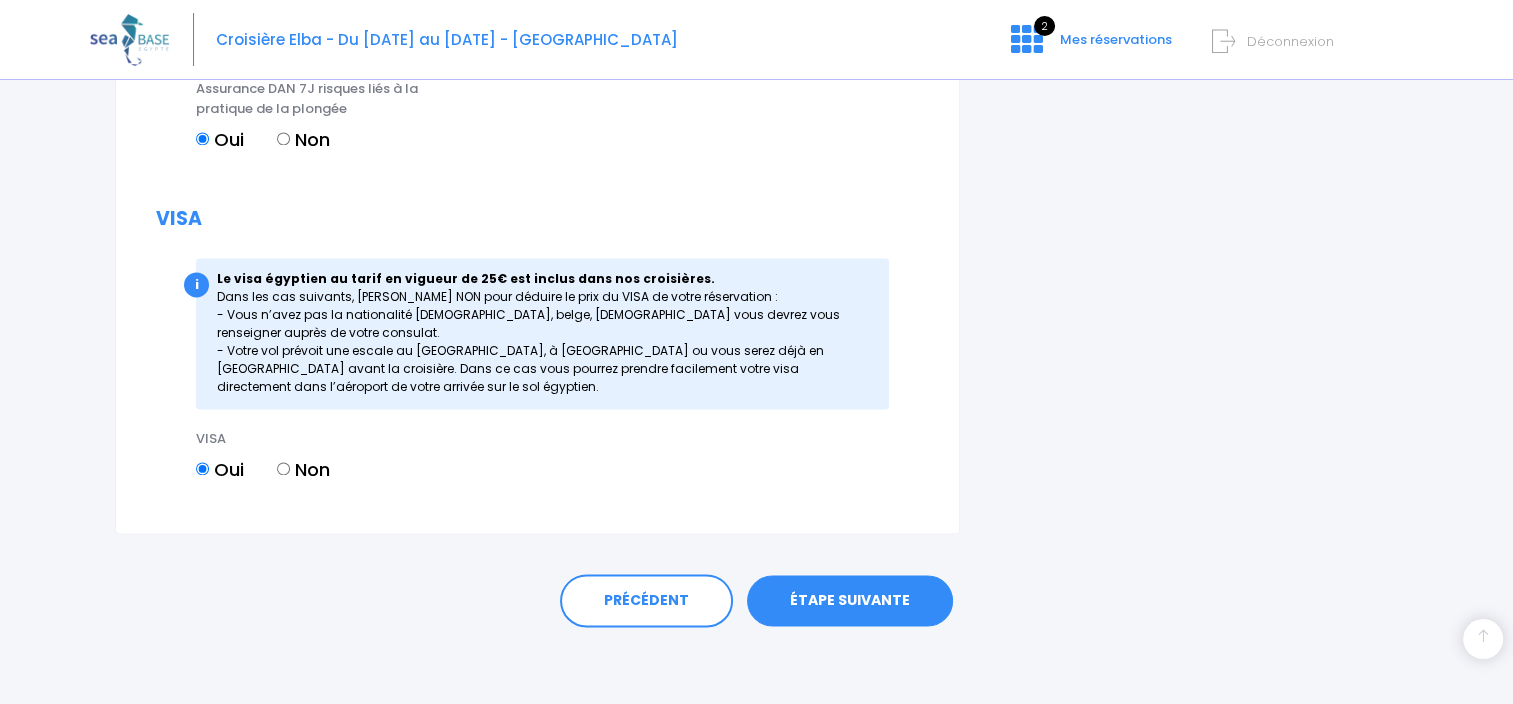 click on "ÉTAPE SUIVANTE" at bounding box center [850, 601] 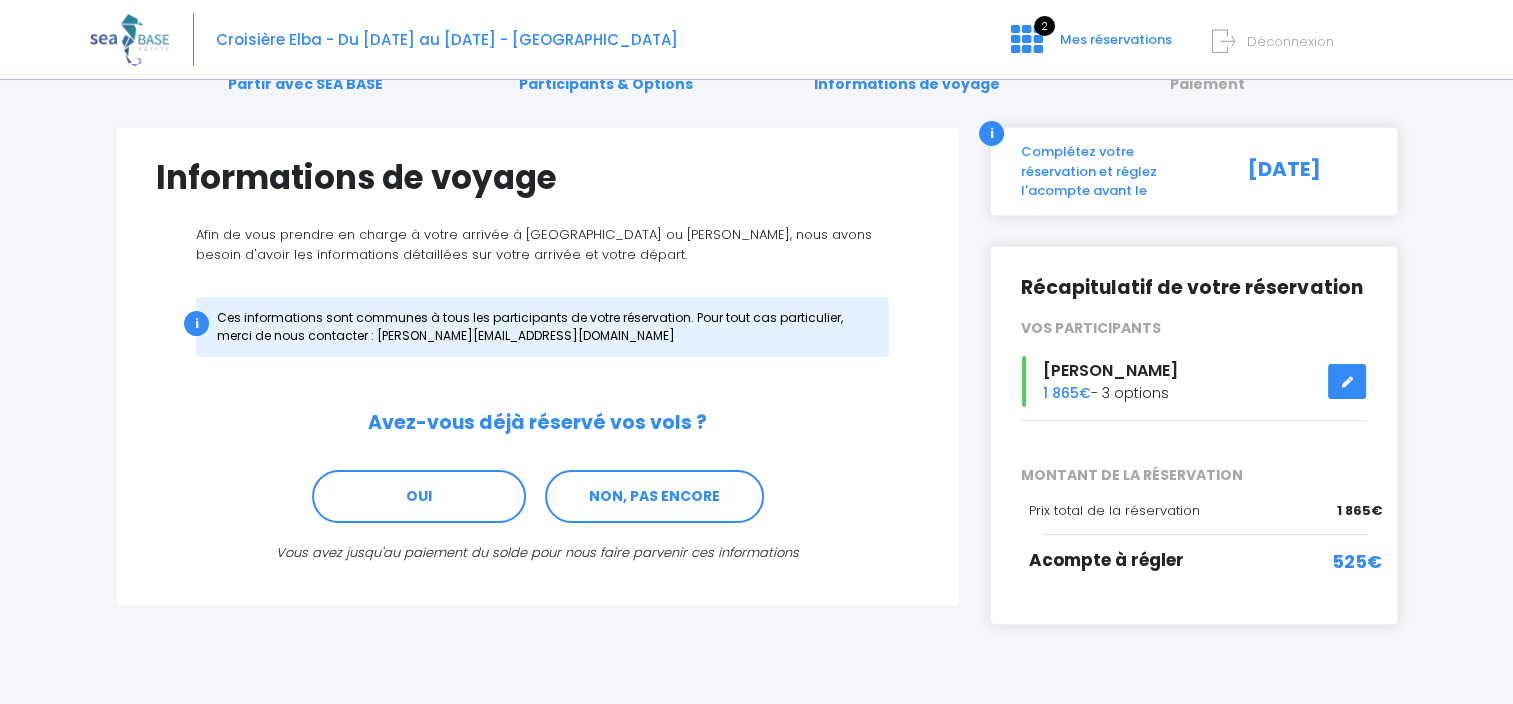 scroll, scrollTop: 95, scrollLeft: 0, axis: vertical 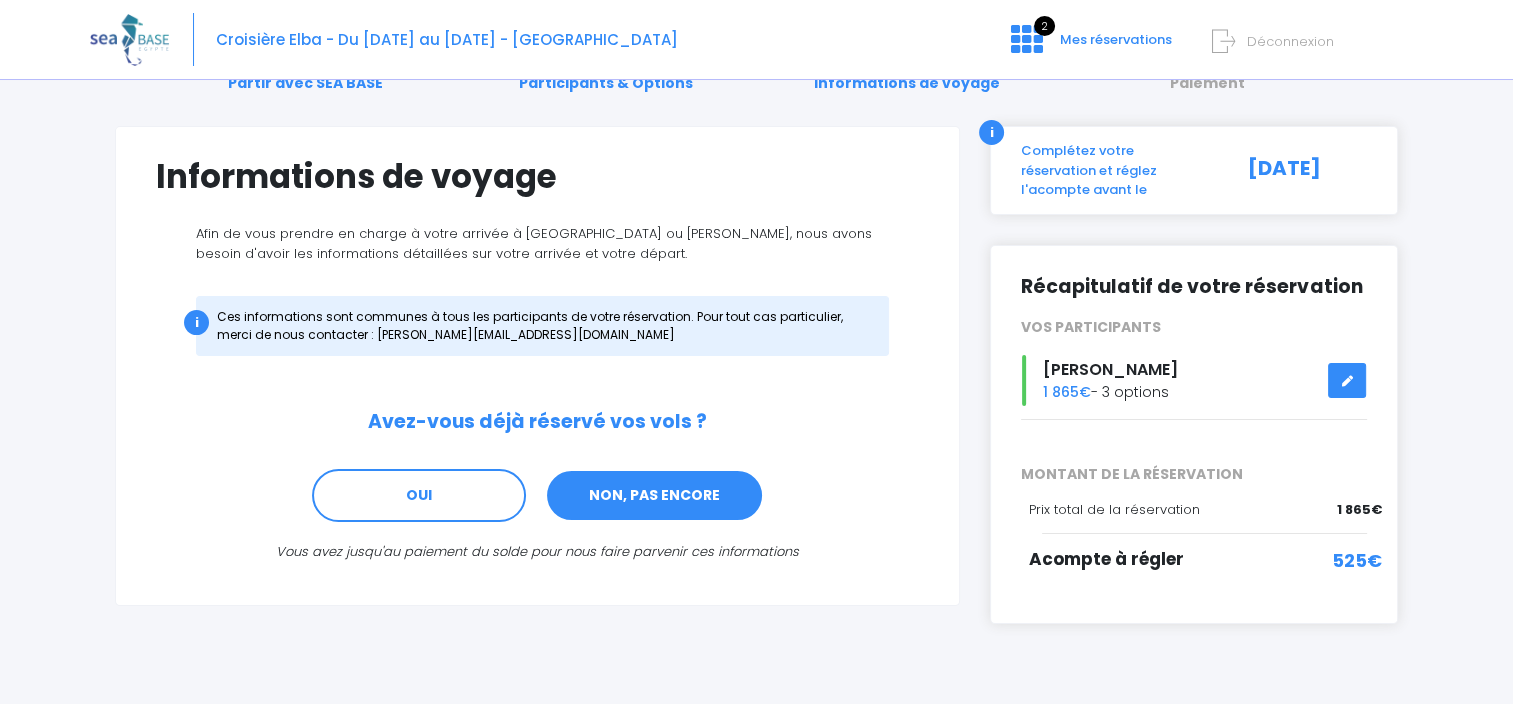 click on "NON, PAS ENCORE" at bounding box center [654, 496] 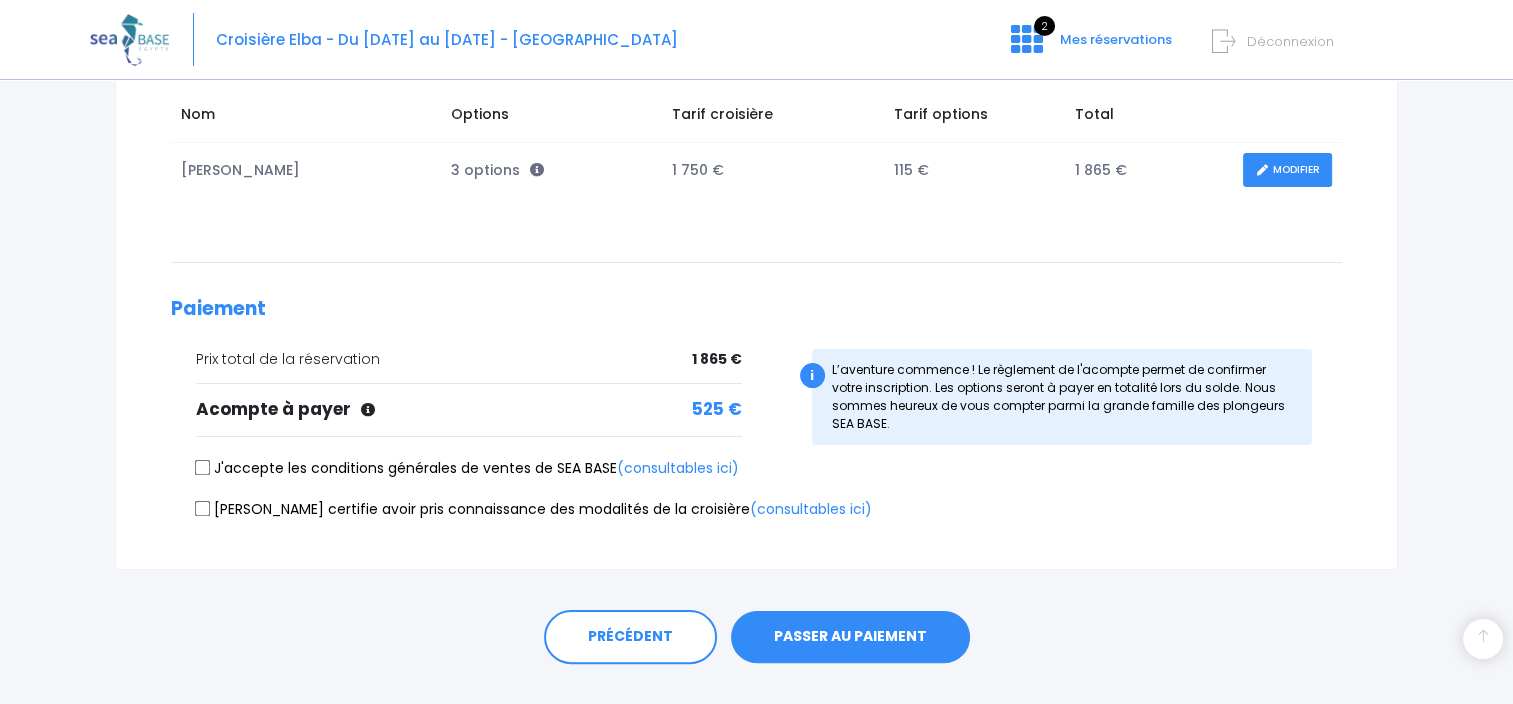 scroll, scrollTop: 331, scrollLeft: 0, axis: vertical 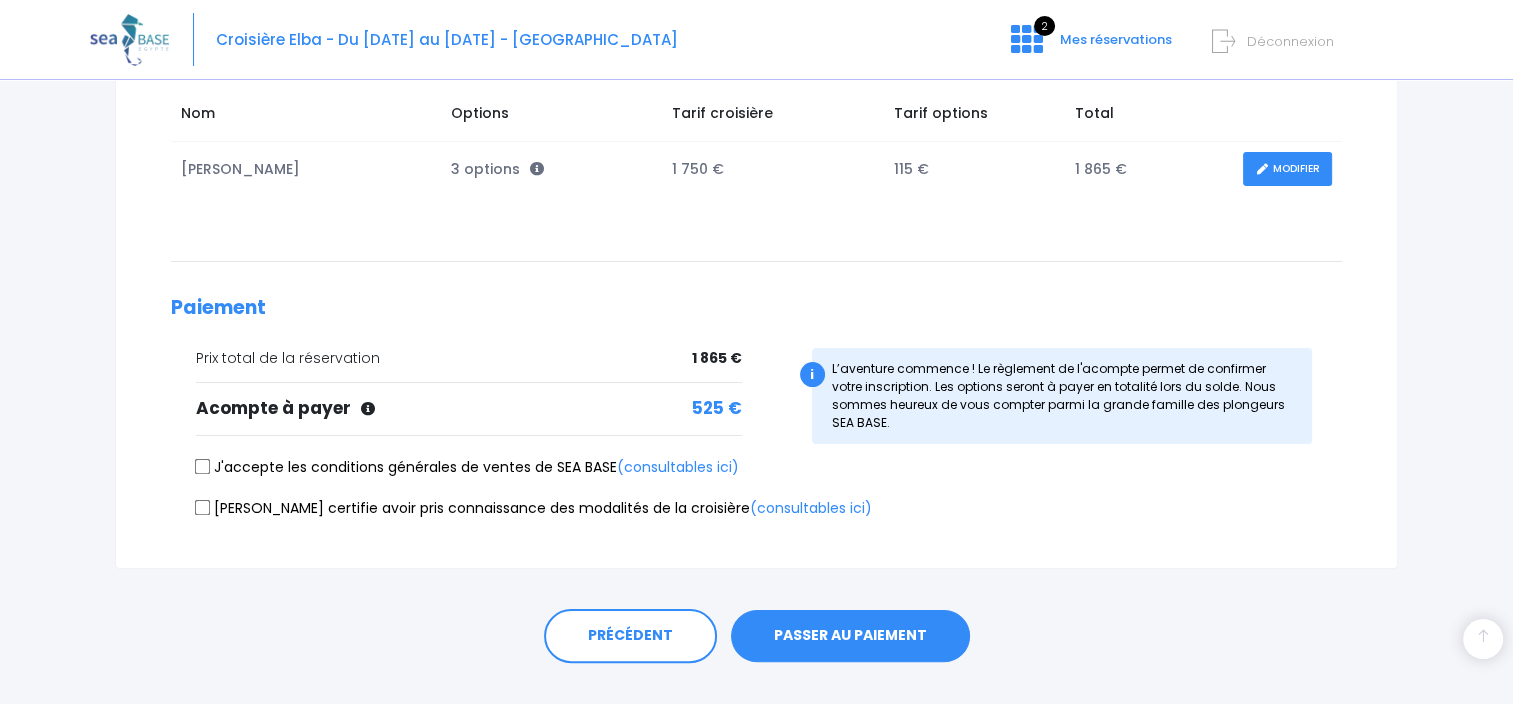 click on "J'accepte les conditions générales de ventes de SEA BASE  (consultables ici)" at bounding box center [203, 467] 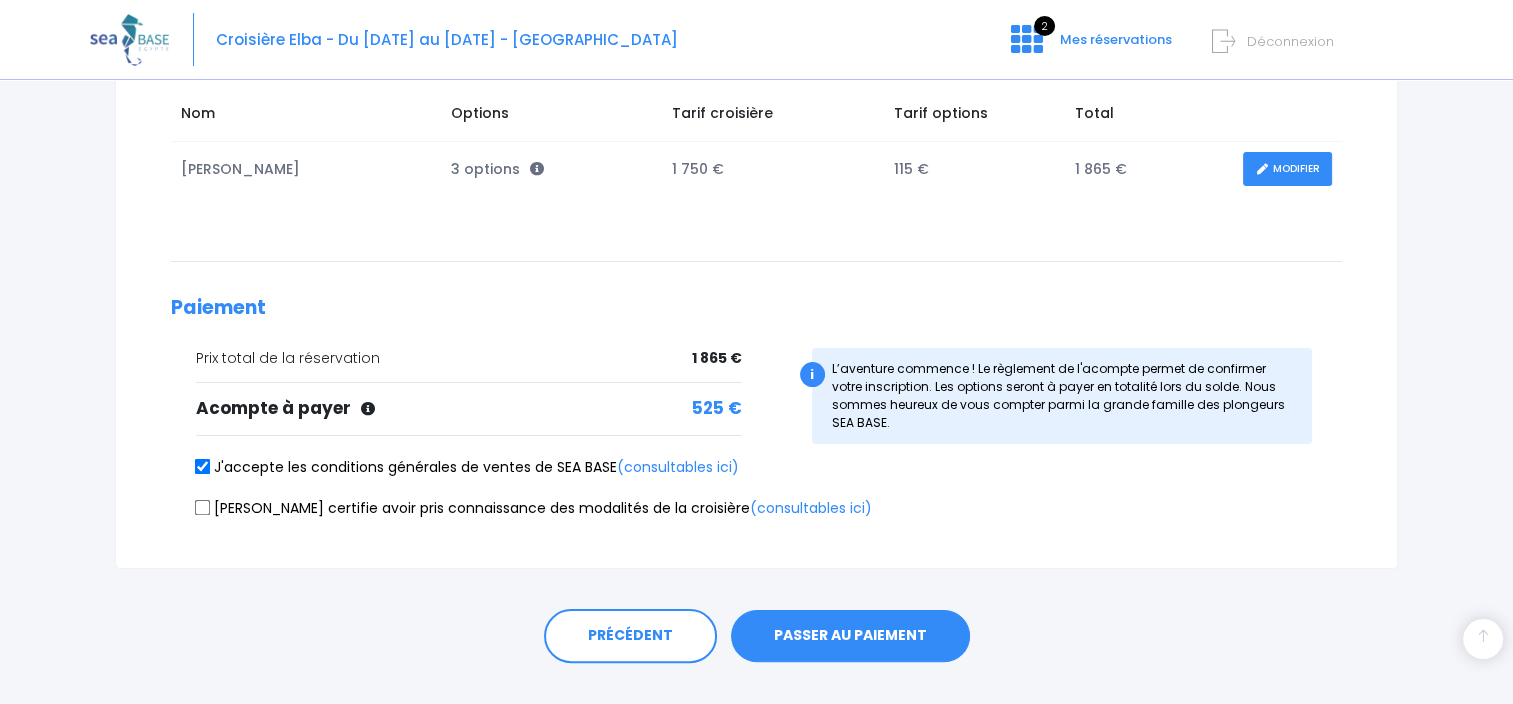 click on "Je certifie avoir pris connaissance des modalités de la croisière  (consultables ici)" at bounding box center [203, 507] 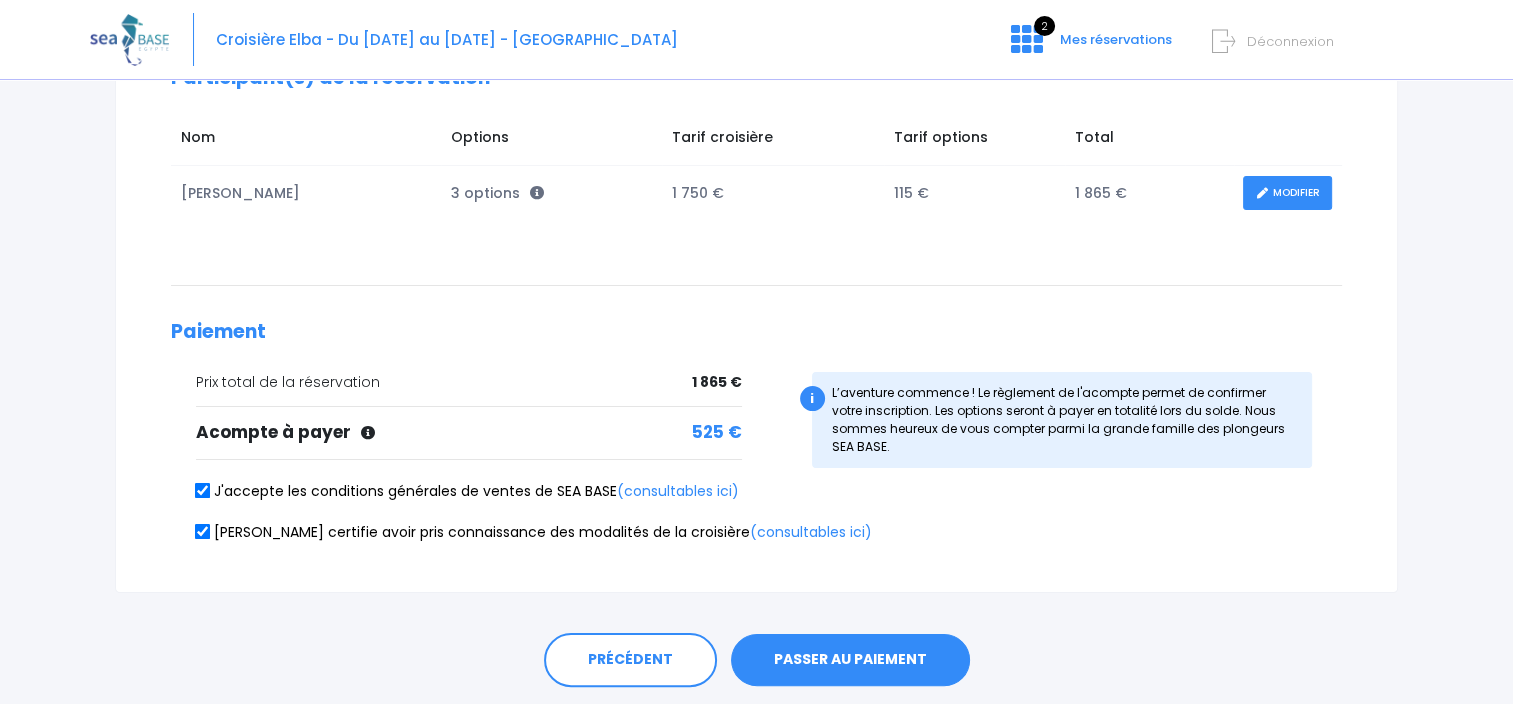 scroll, scrollTop: 367, scrollLeft: 0, axis: vertical 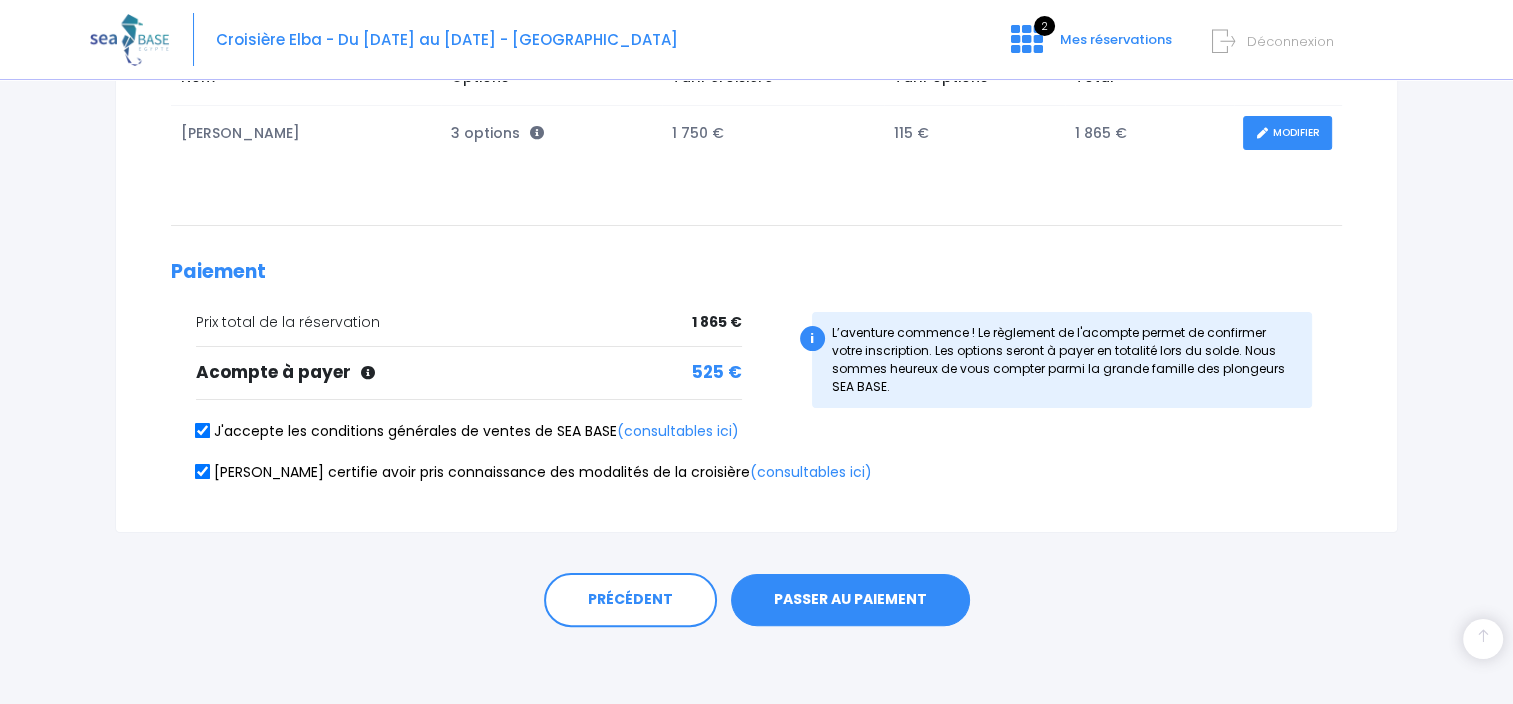 click on "PASSER AU PAIEMENT" at bounding box center (850, 600) 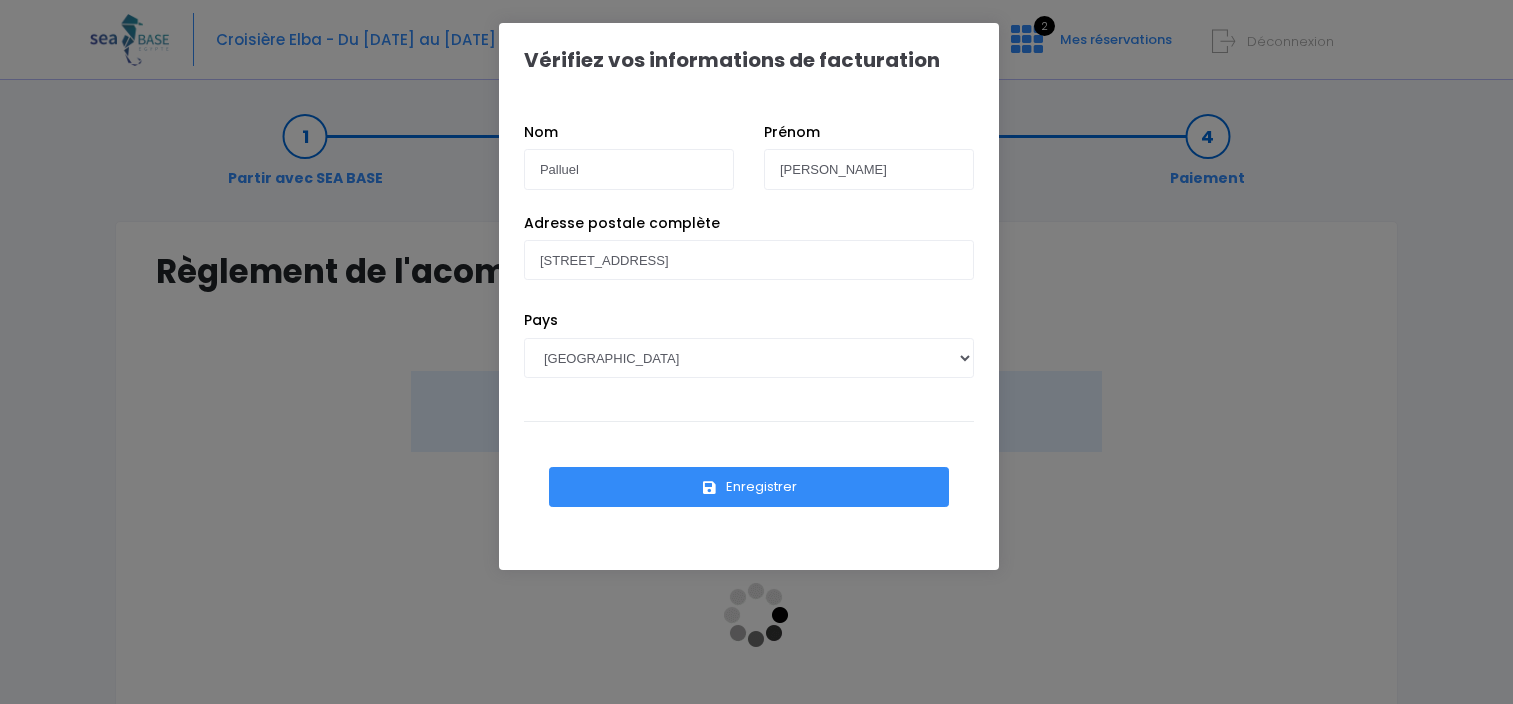 scroll, scrollTop: 0, scrollLeft: 0, axis: both 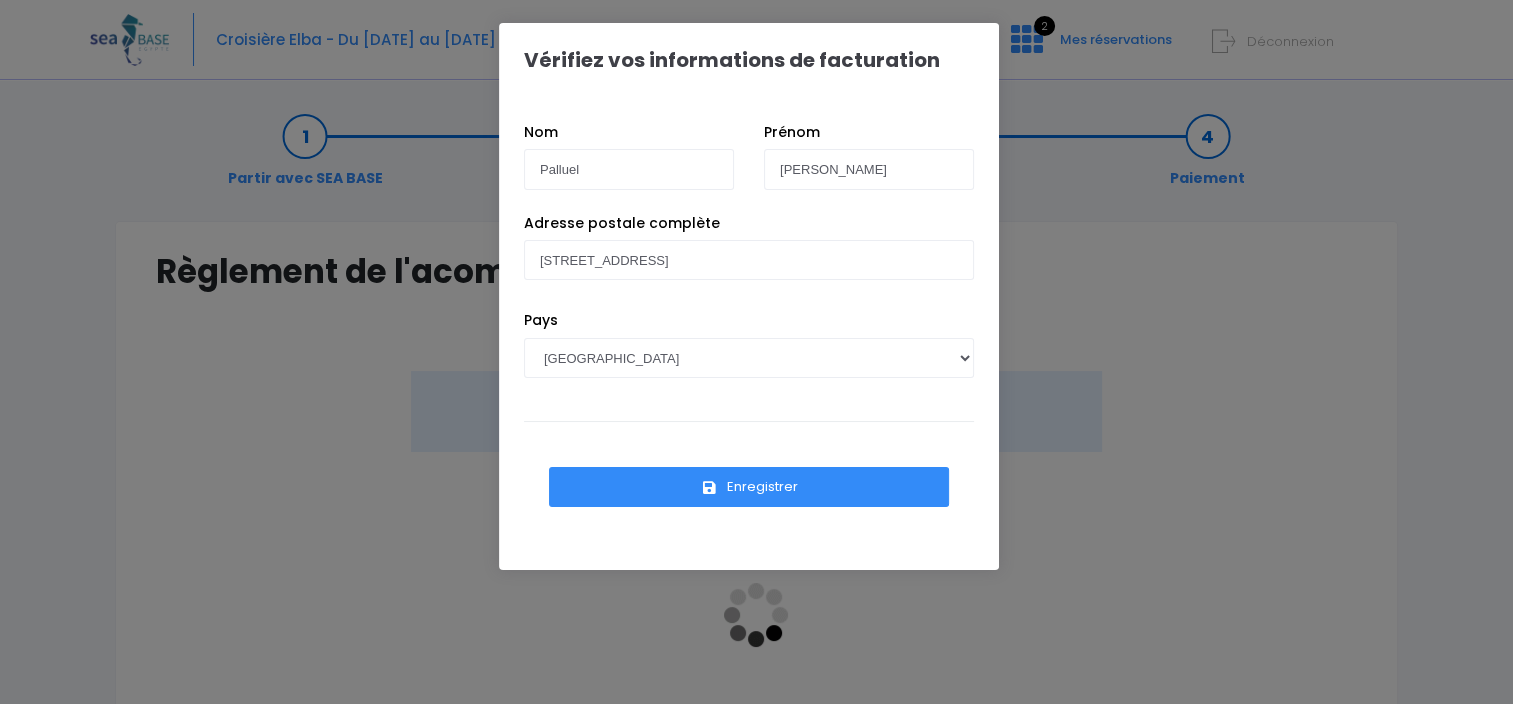 click on "Enregistrer" at bounding box center (749, 487) 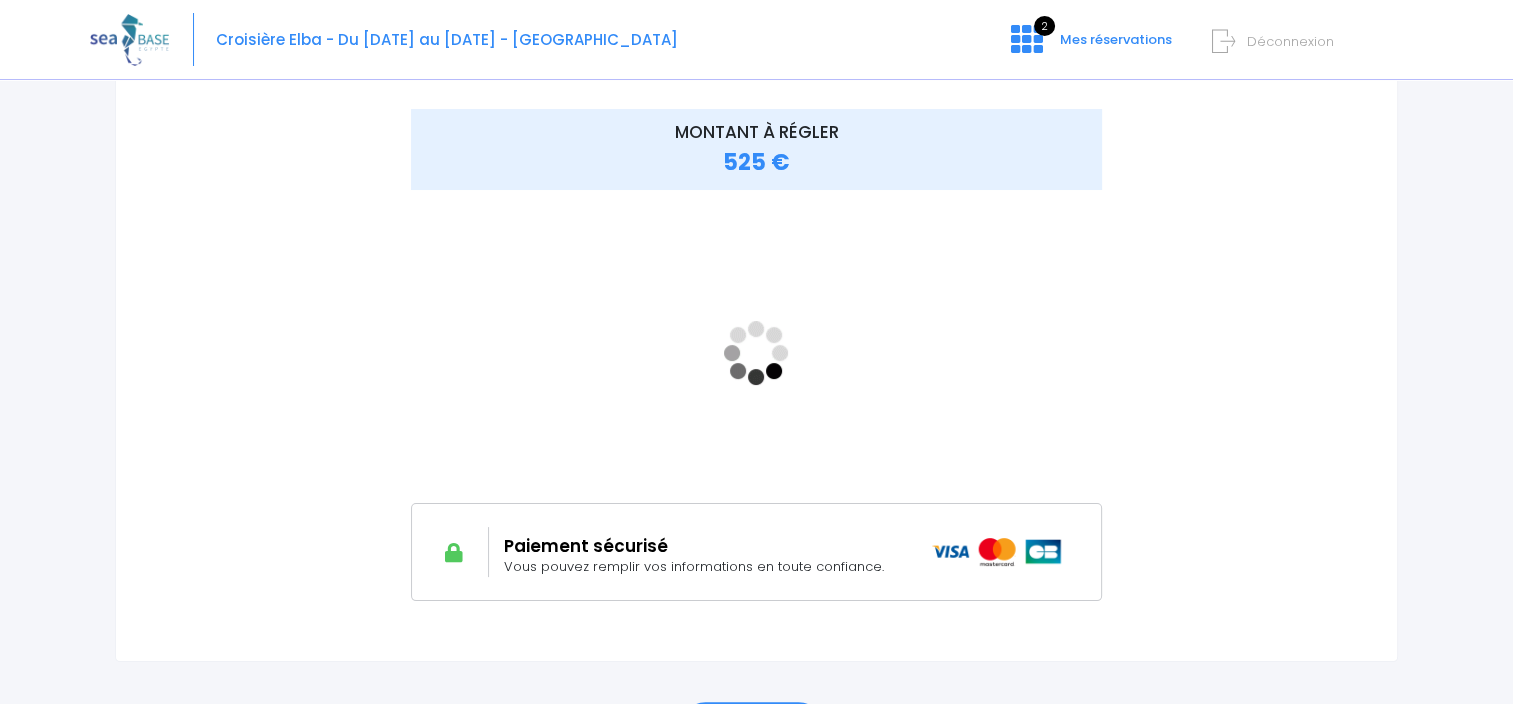 scroll, scrollTop: 264, scrollLeft: 0, axis: vertical 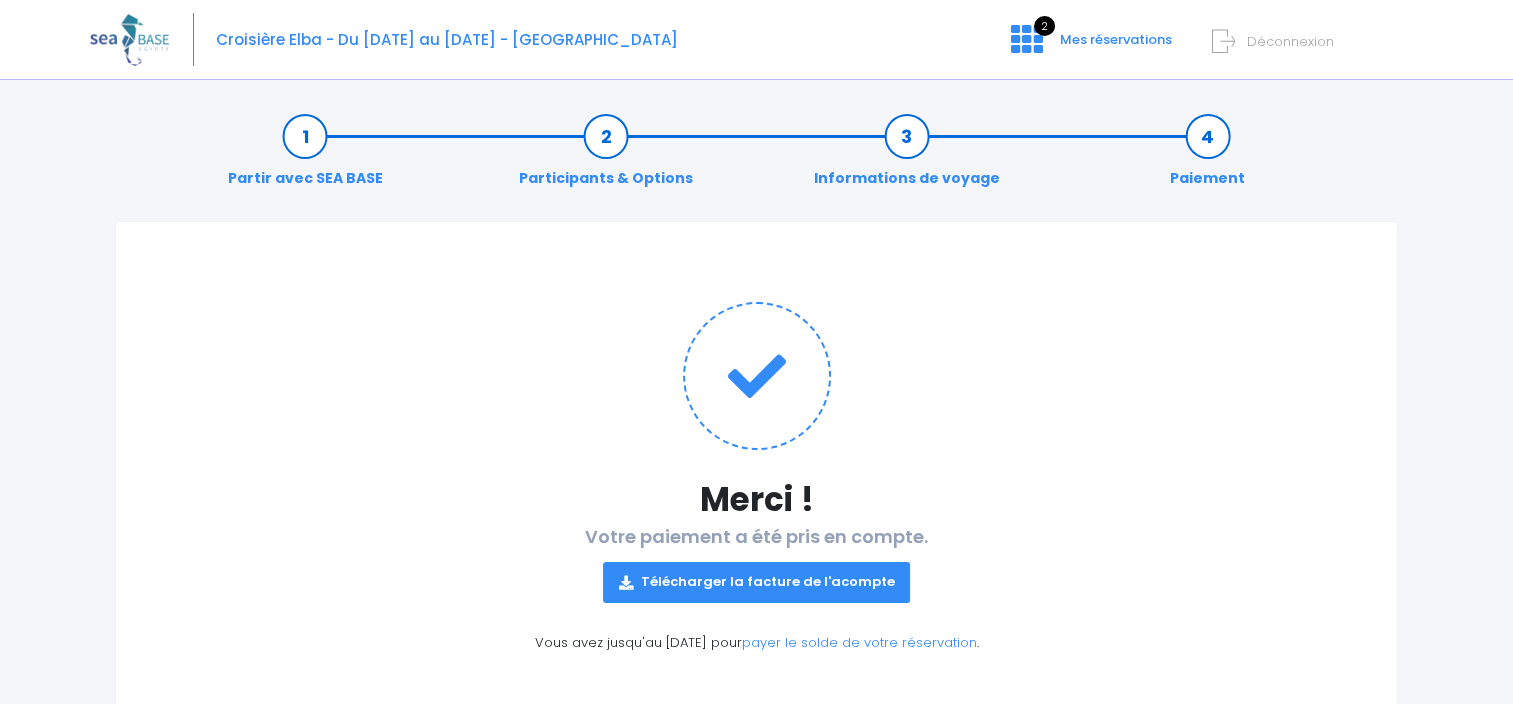 click on "Merci !
Votre paiement a été pris en compte.
Télécharger la facture de l'acompte
Vous avez jusqu'au [DATE] pour  payer le solde de votre réservation ." at bounding box center [756, 477] 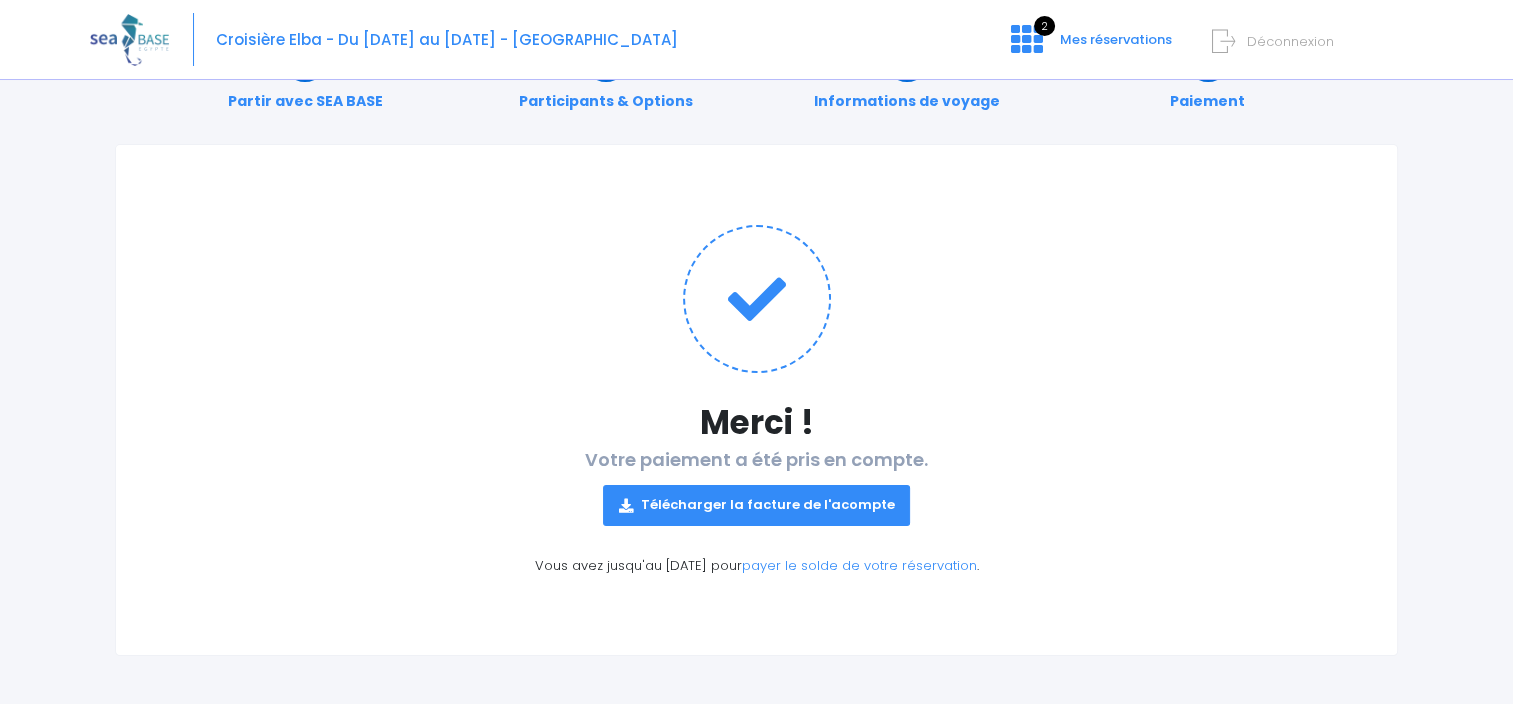click on "Télécharger la facture de l'acompte" at bounding box center [757, 505] 